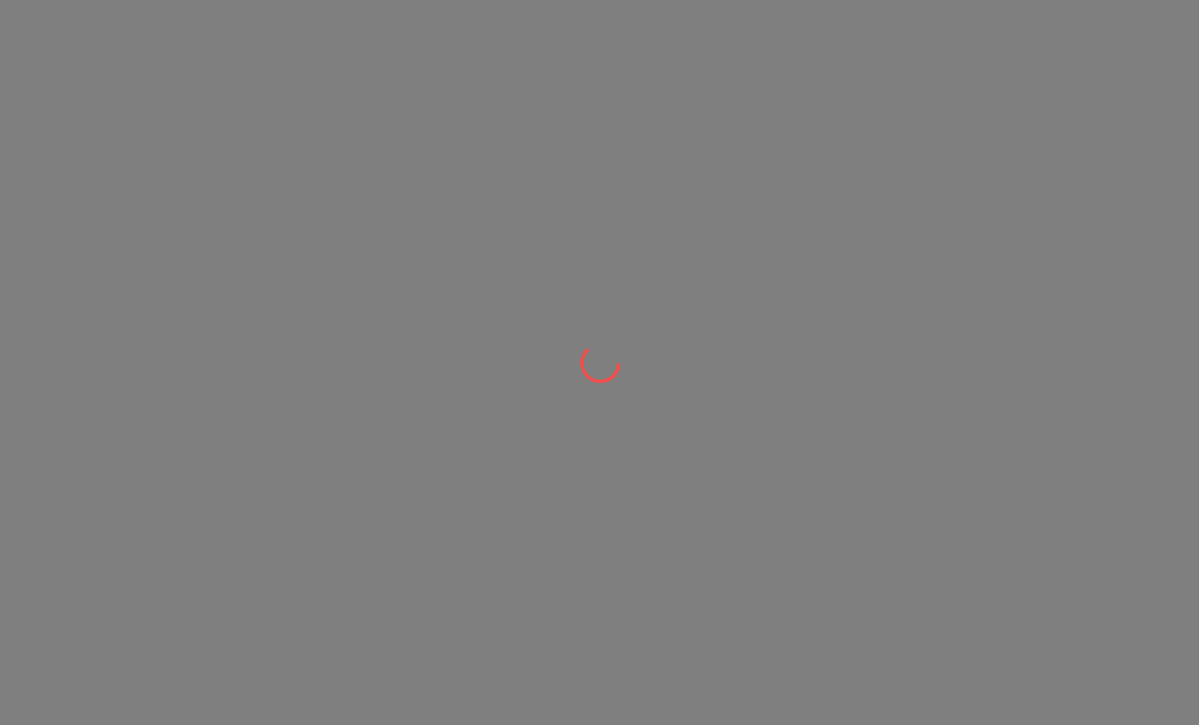 scroll, scrollTop: 0, scrollLeft: 0, axis: both 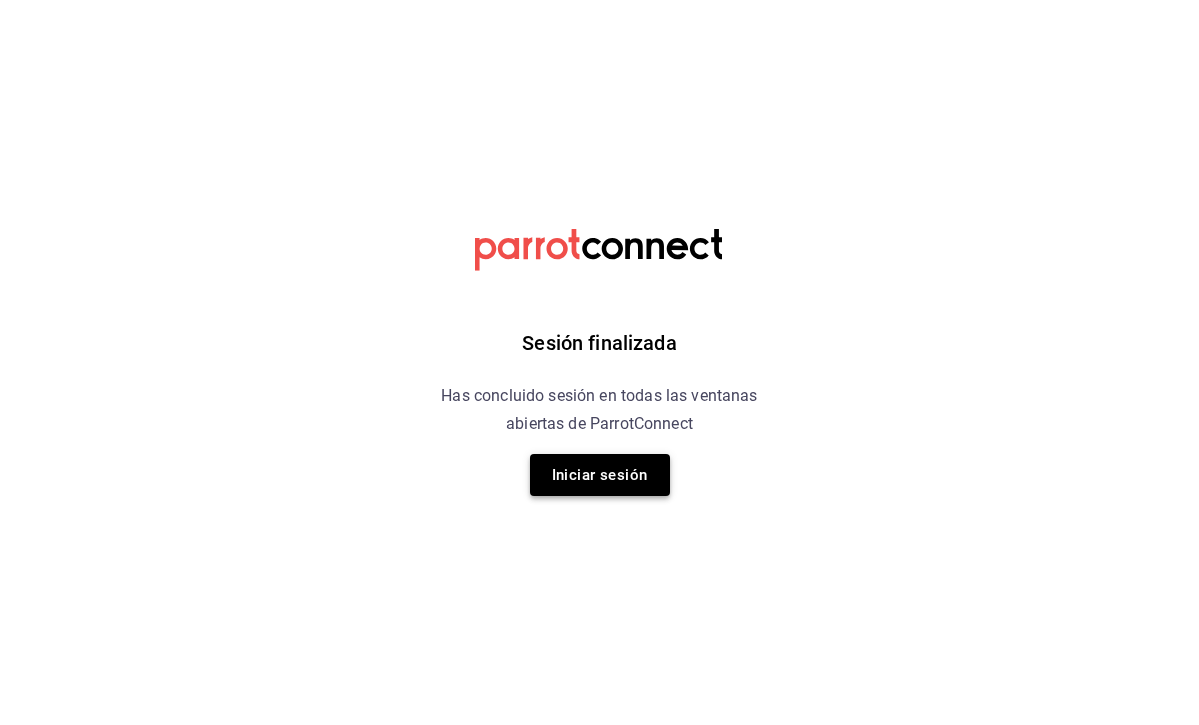 click on "Iniciar sesión" at bounding box center (600, 475) 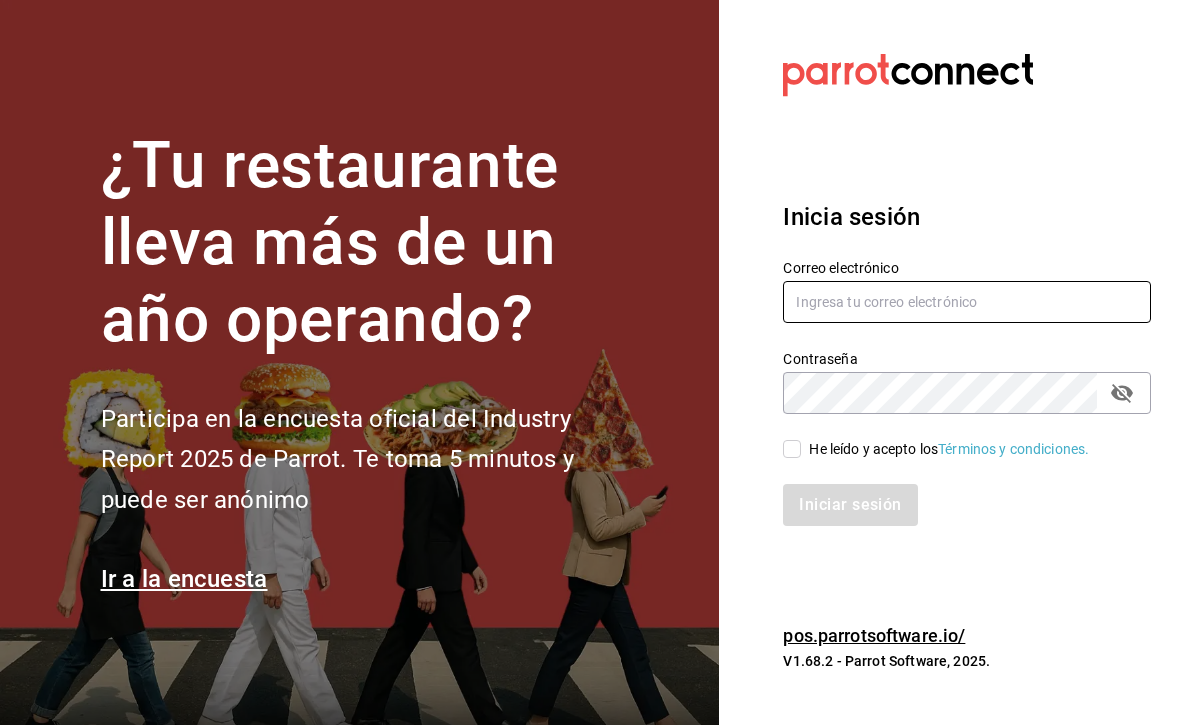 type on "antonio_zamoraga@hotmail.com" 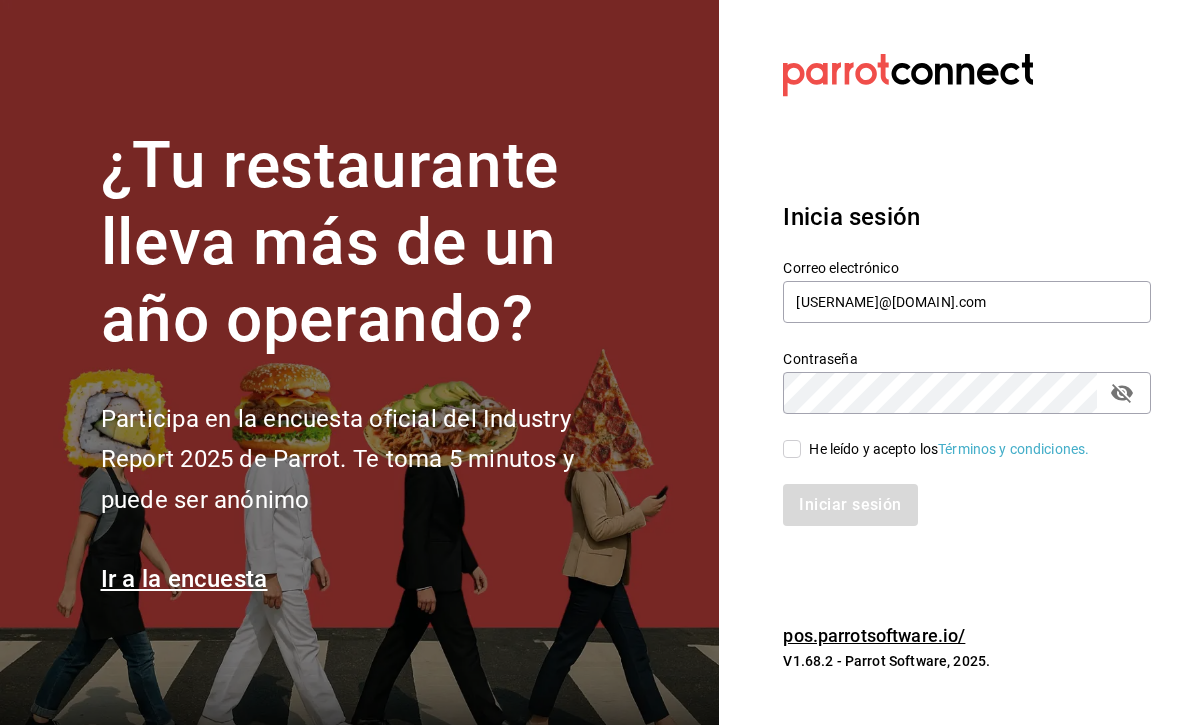 click on "He leído y acepto los  Términos y condiciones." at bounding box center (792, 449) 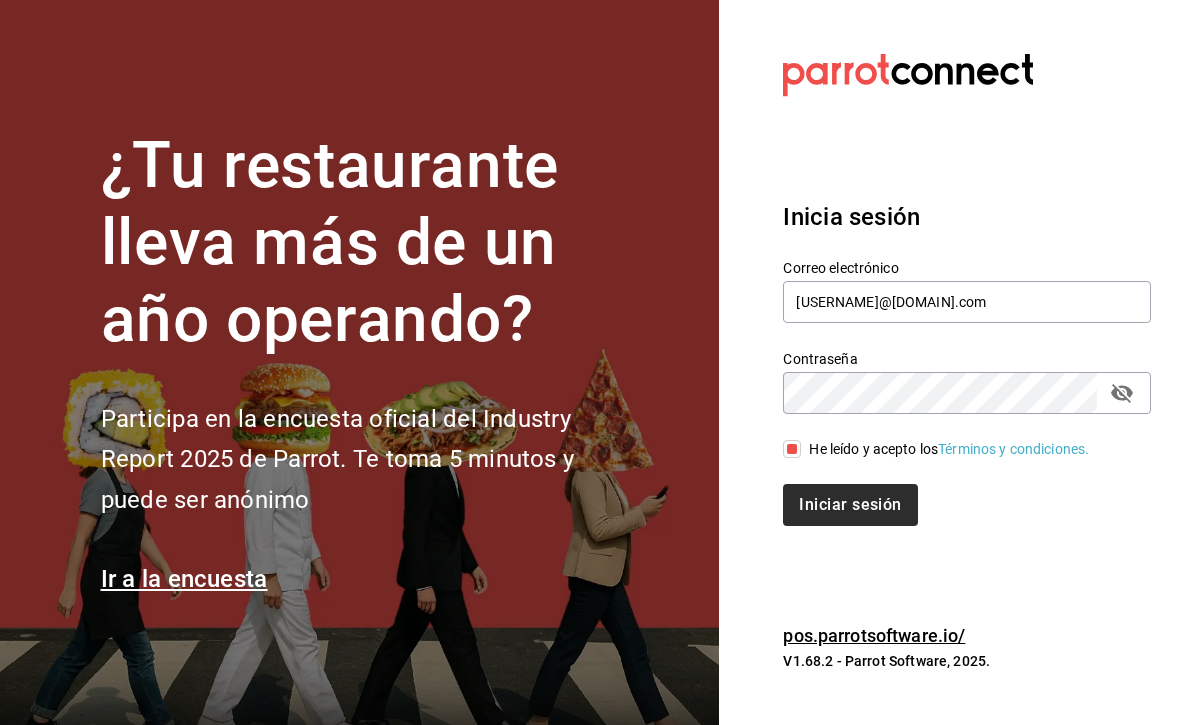 click on "Iniciar sesión" at bounding box center [850, 505] 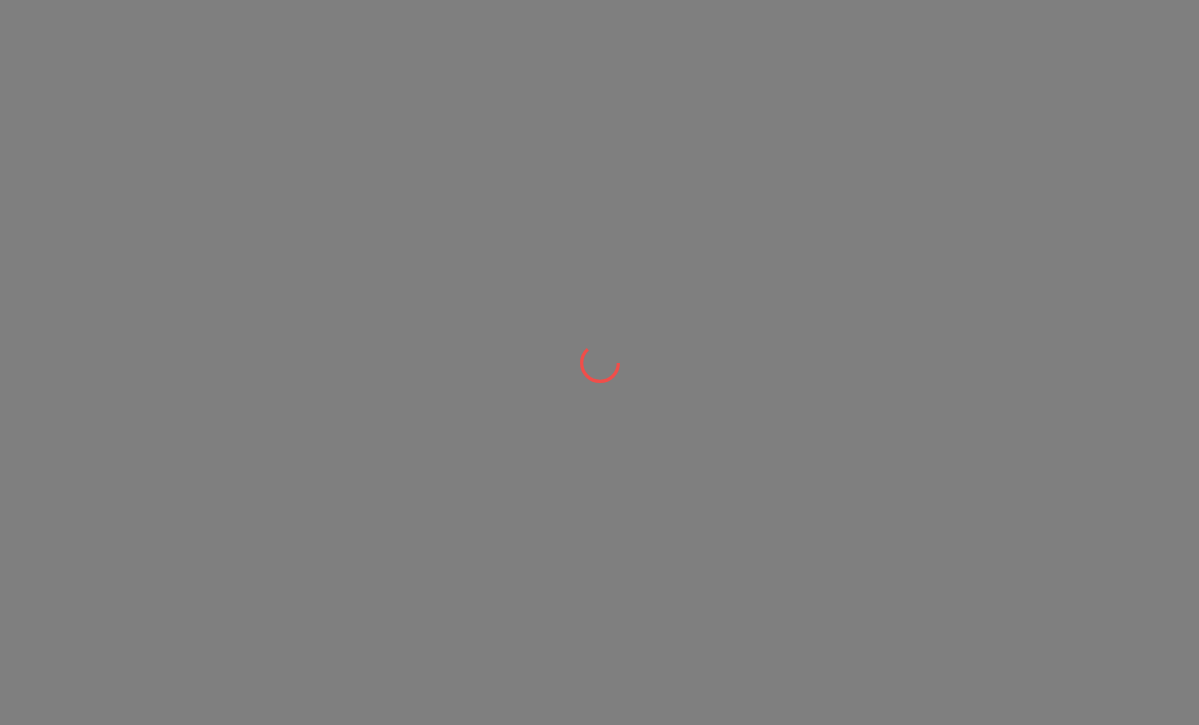 scroll, scrollTop: 0, scrollLeft: 0, axis: both 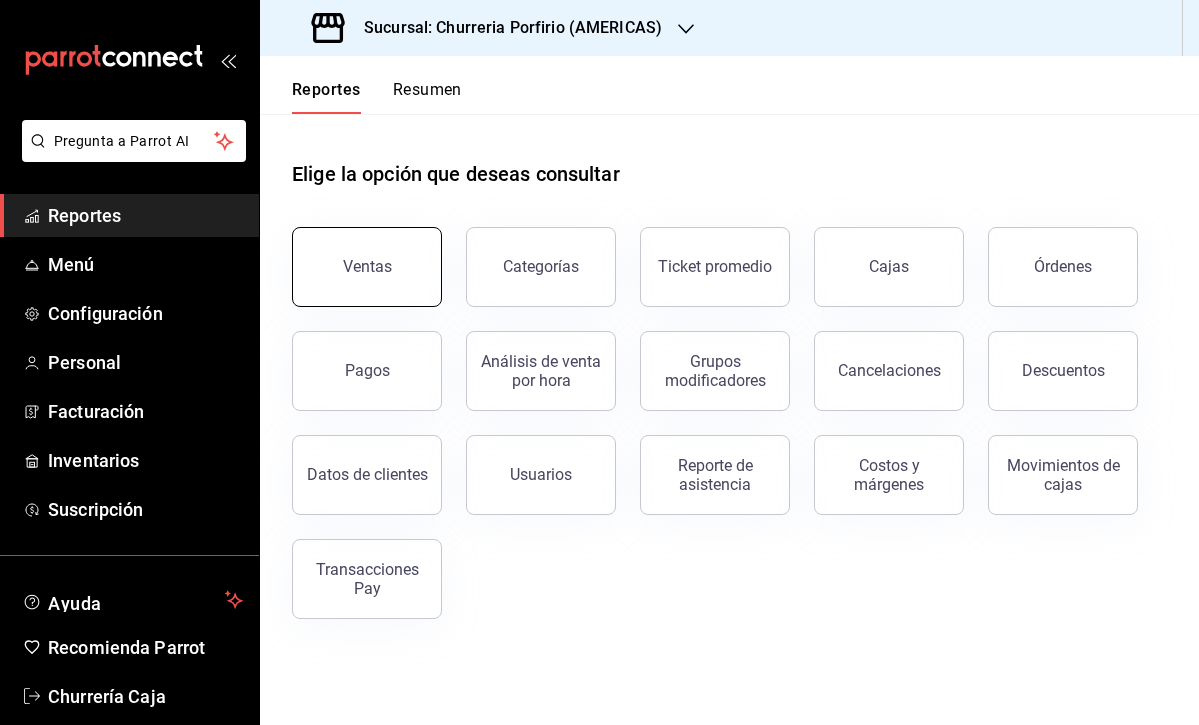 click on "Ventas" at bounding box center (367, 266) 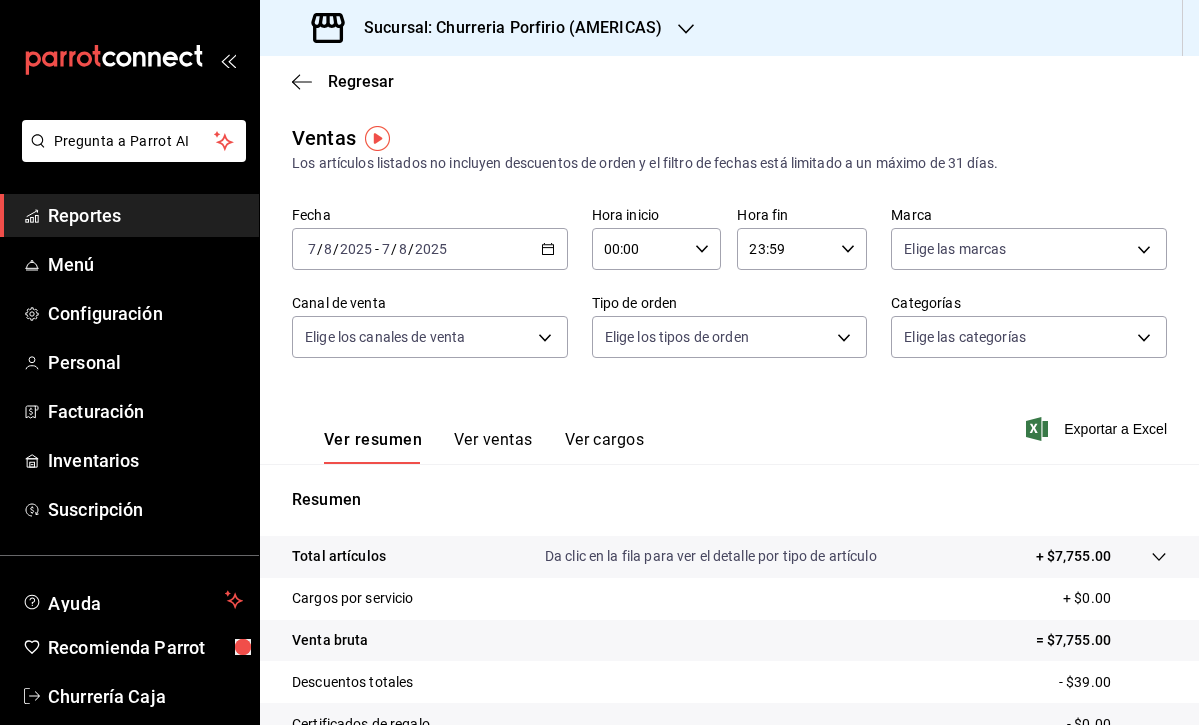 click 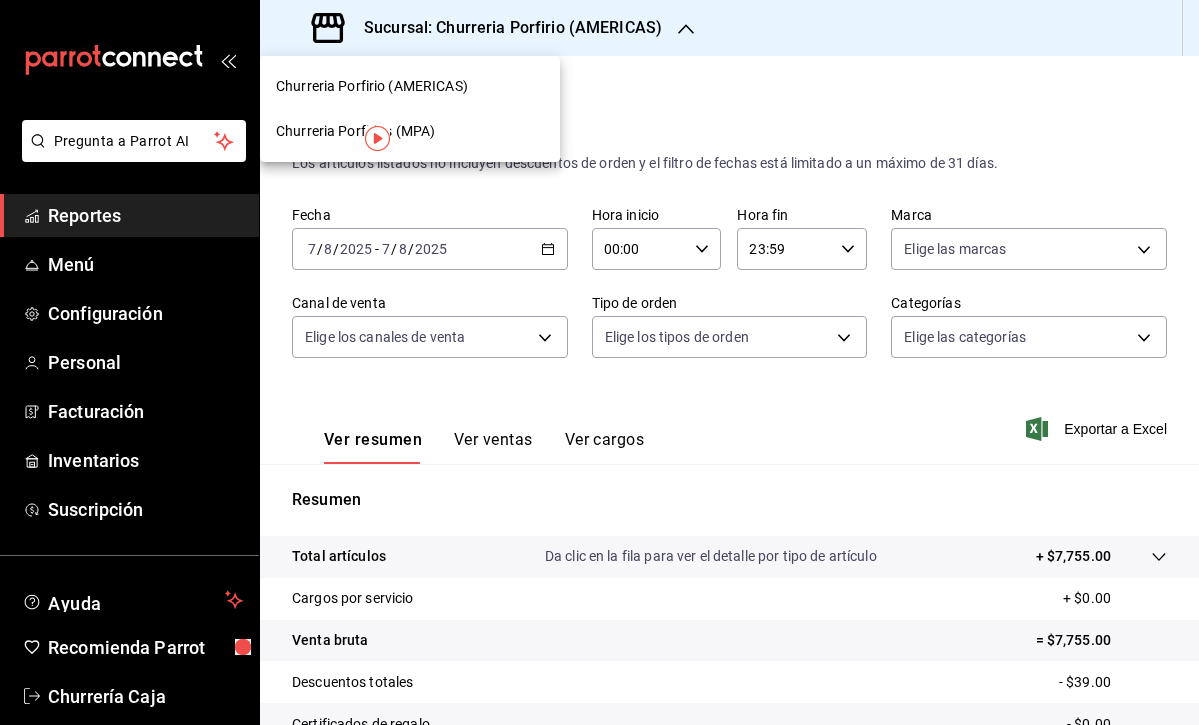 click on "Churreria Porfirios (MPA)" at bounding box center [355, 131] 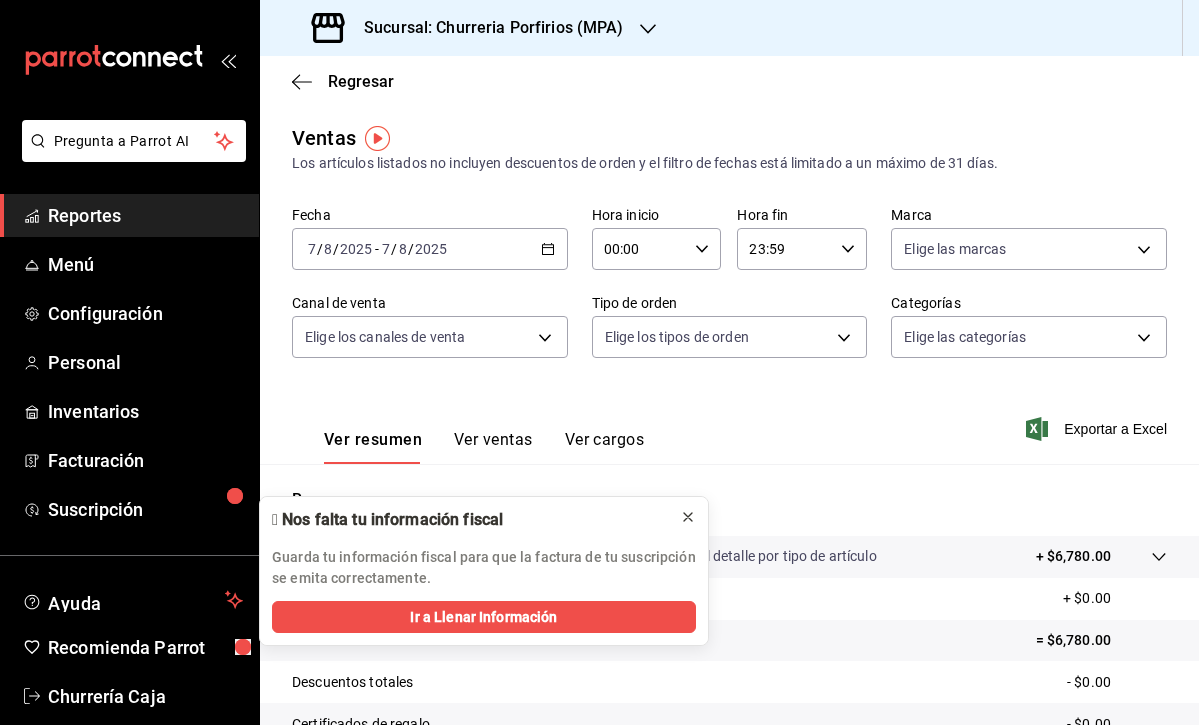 click 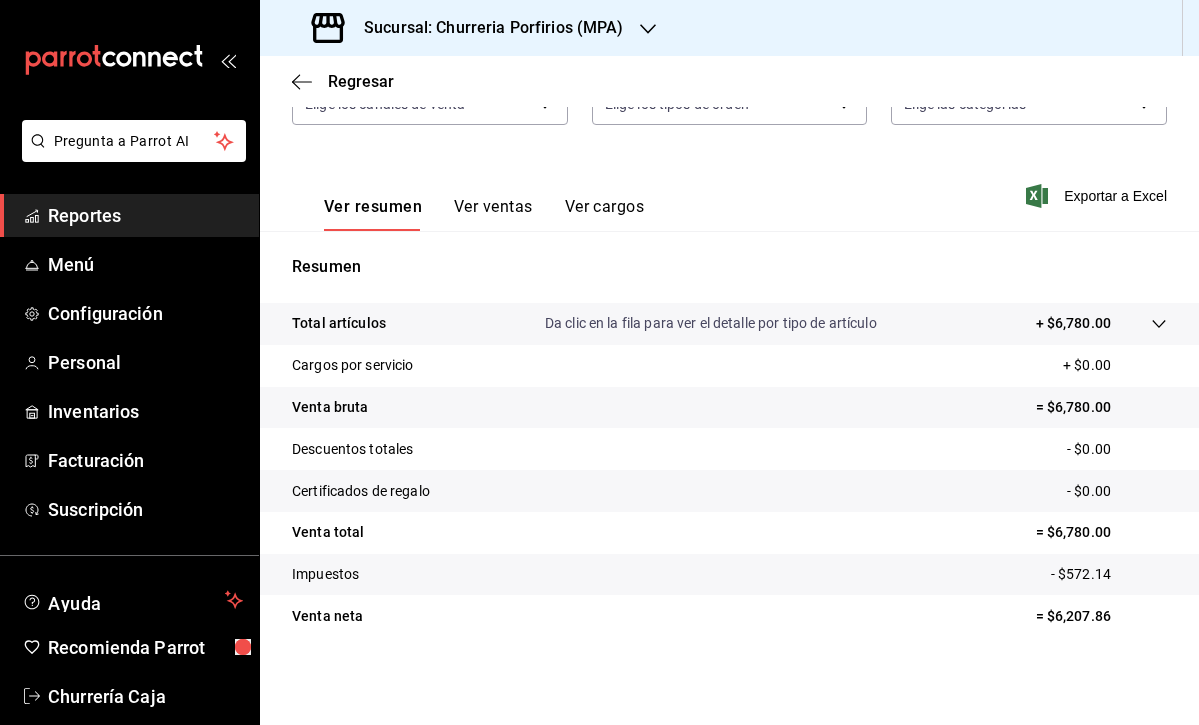 scroll, scrollTop: 0, scrollLeft: 0, axis: both 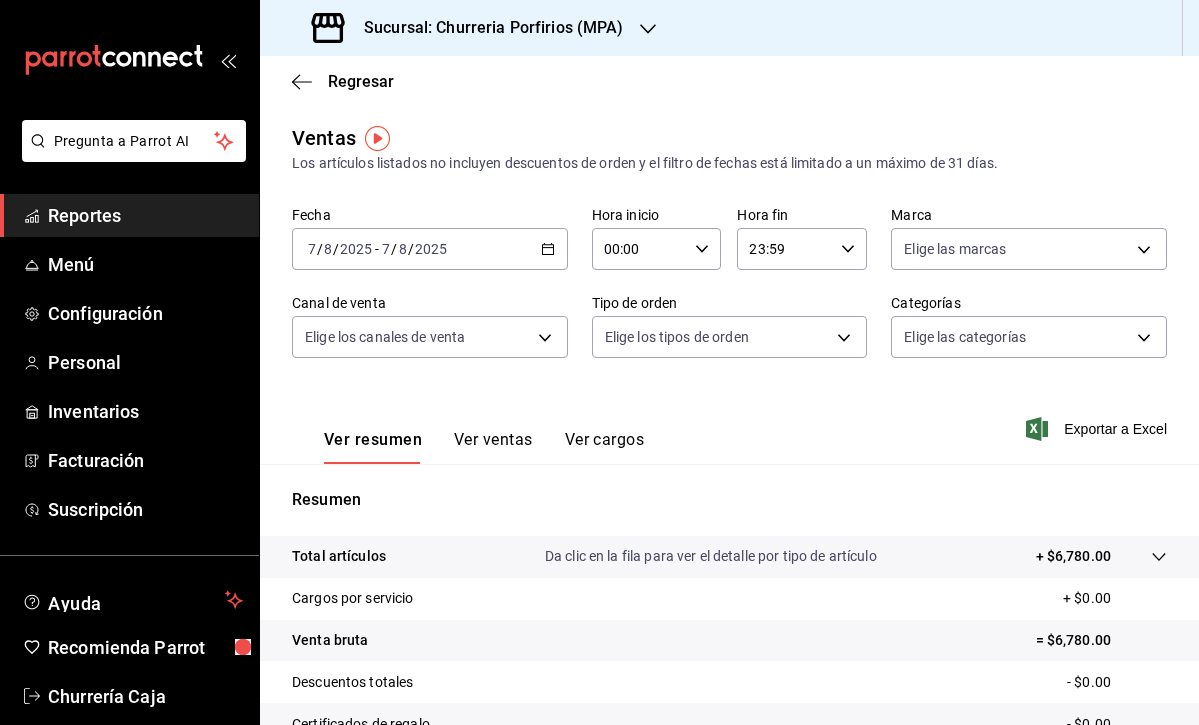 click 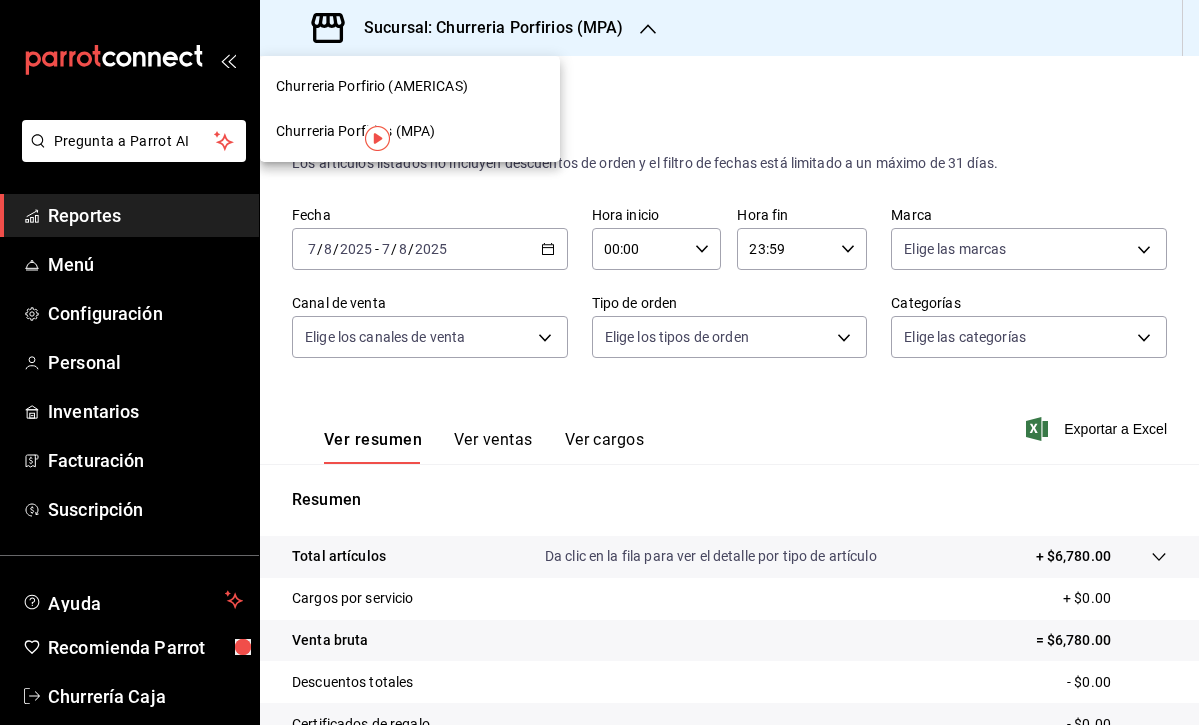 click on "Churreria Porfirio (AMERICAS)" at bounding box center [372, 86] 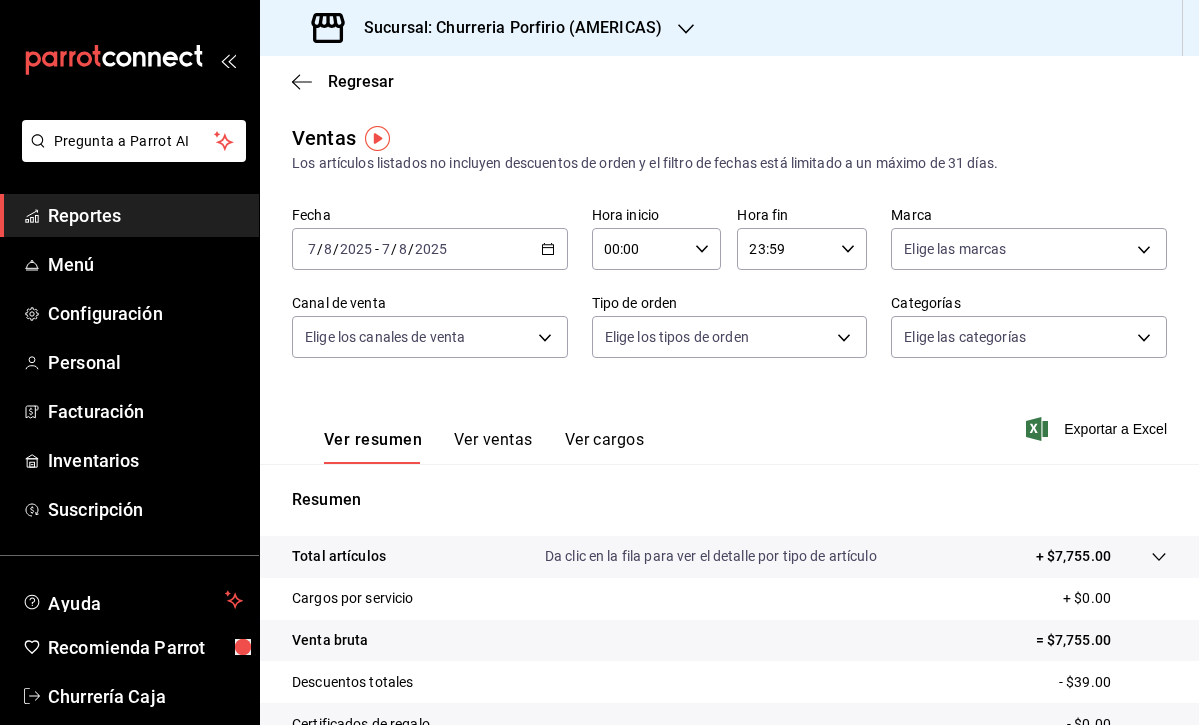 click 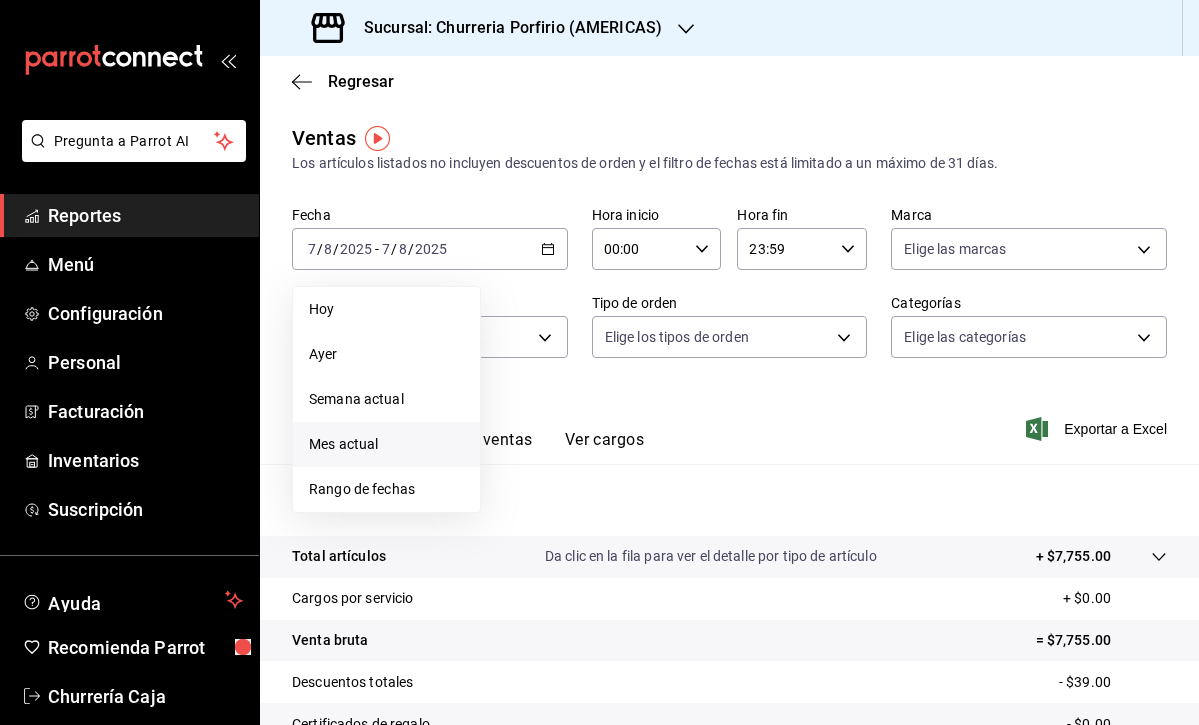click on "Mes actual" at bounding box center [386, 444] 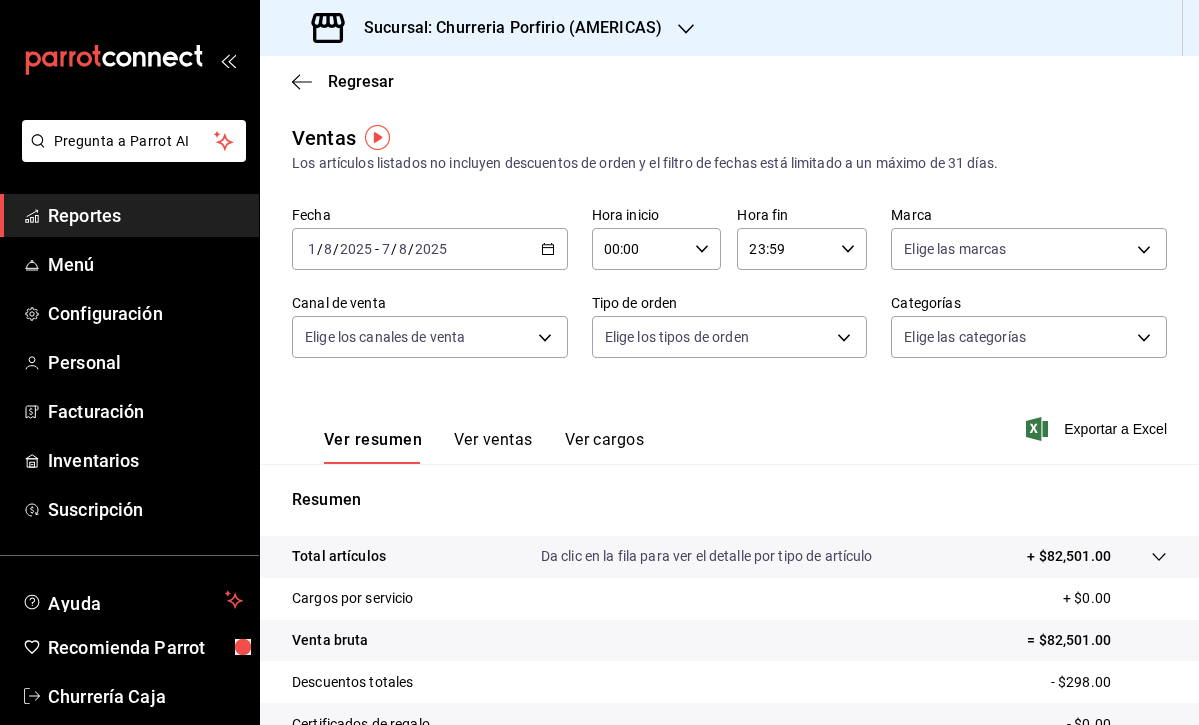 scroll, scrollTop: 1, scrollLeft: 0, axis: vertical 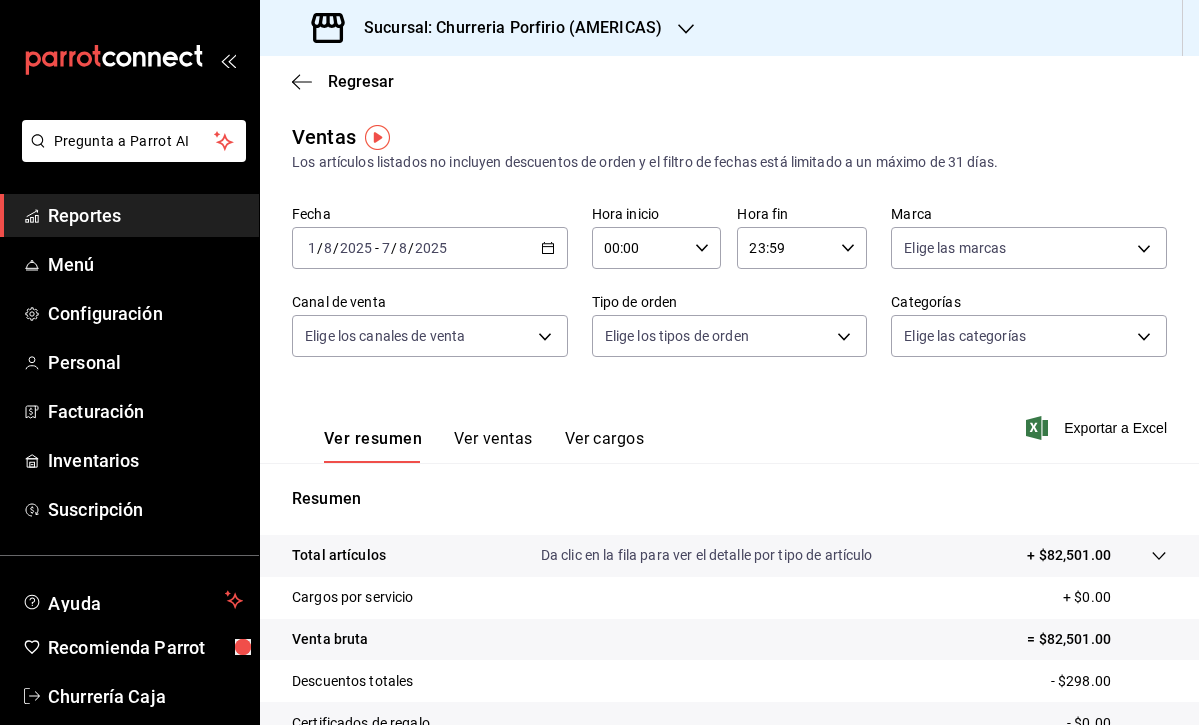 click 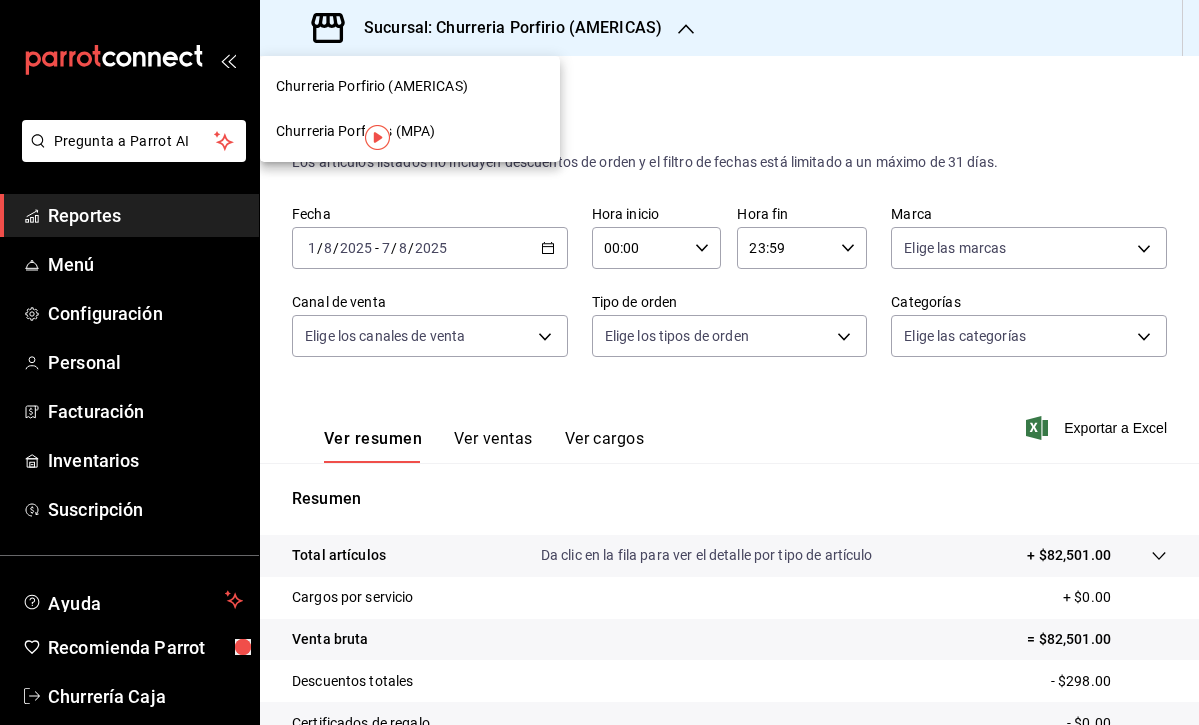 click on "Churreria Porfirios (MPA)" at bounding box center (355, 131) 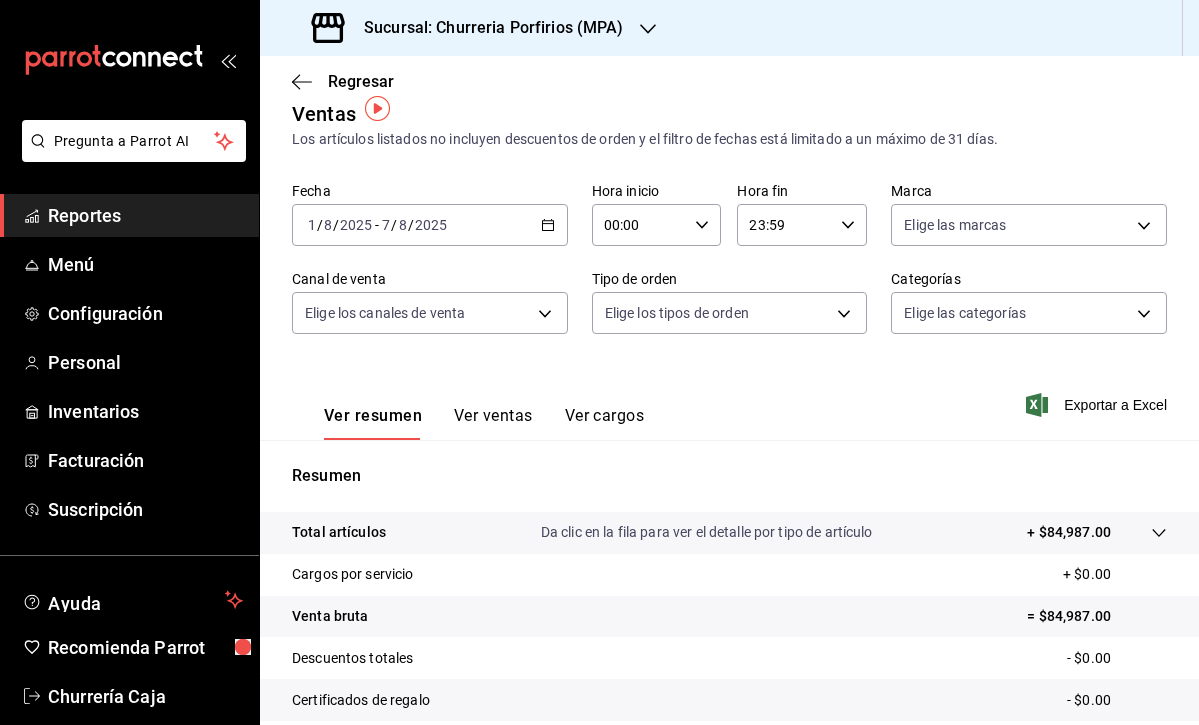 scroll, scrollTop: 41, scrollLeft: 0, axis: vertical 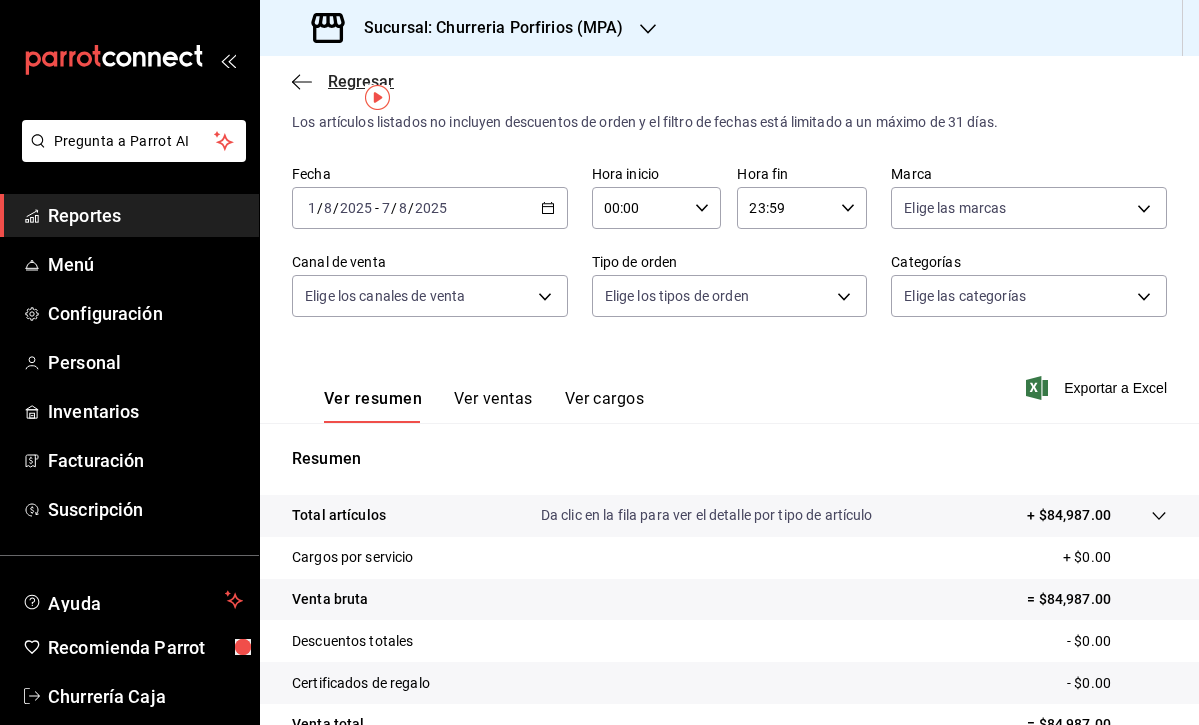 click 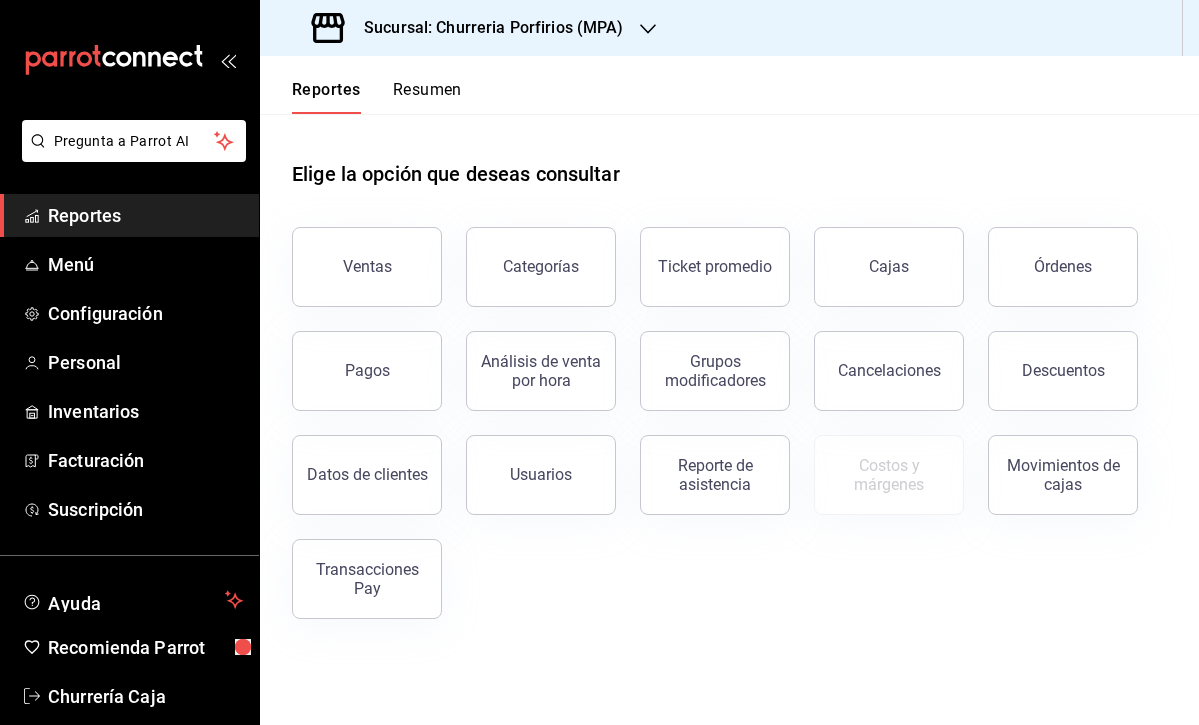 click 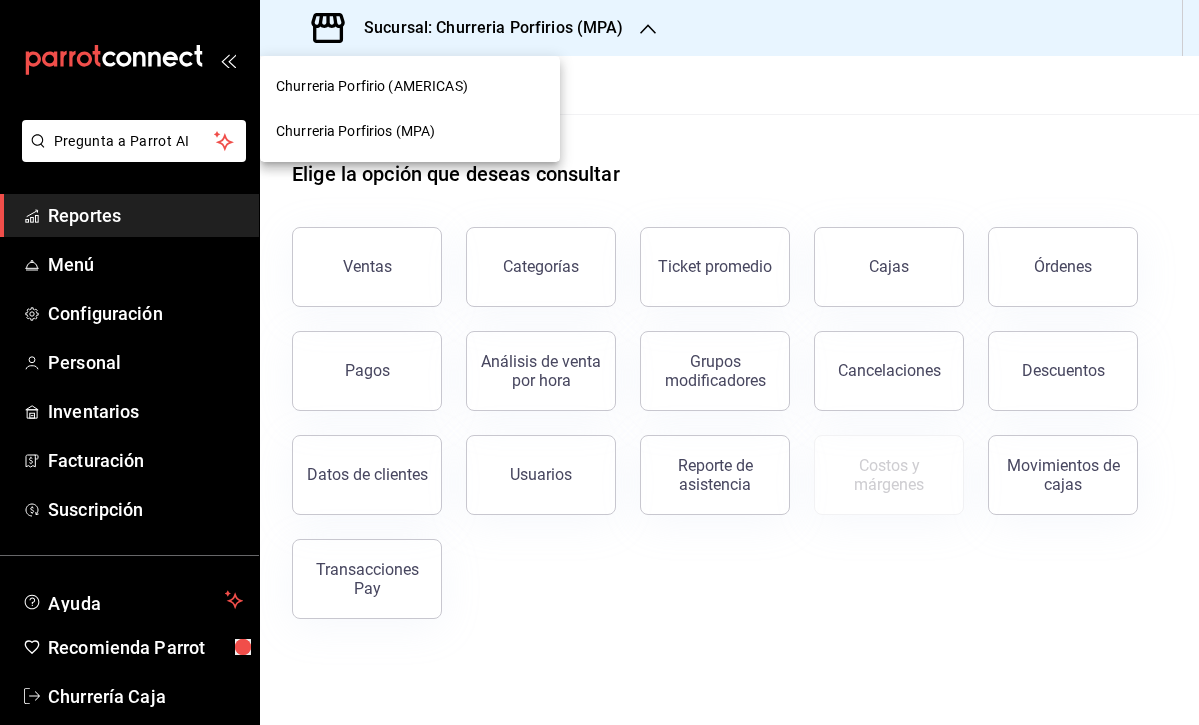 click on "Churreria Porfirio (AMERICAS)" at bounding box center [372, 86] 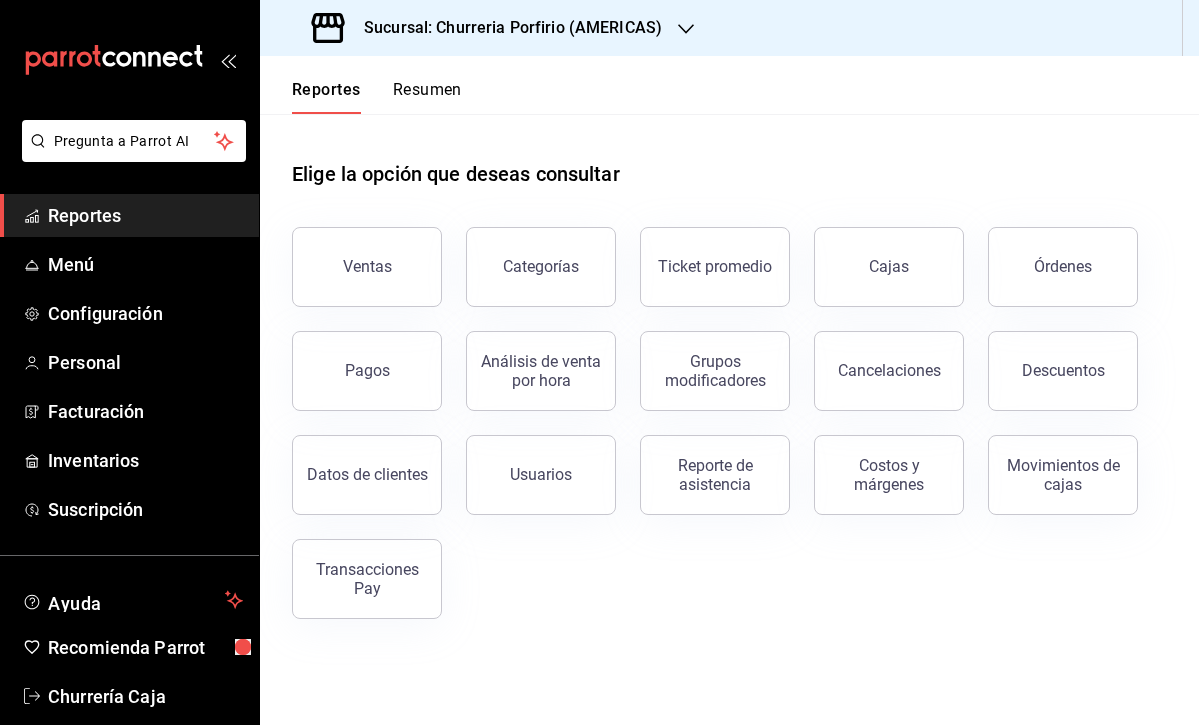 scroll, scrollTop: 30, scrollLeft: 0, axis: vertical 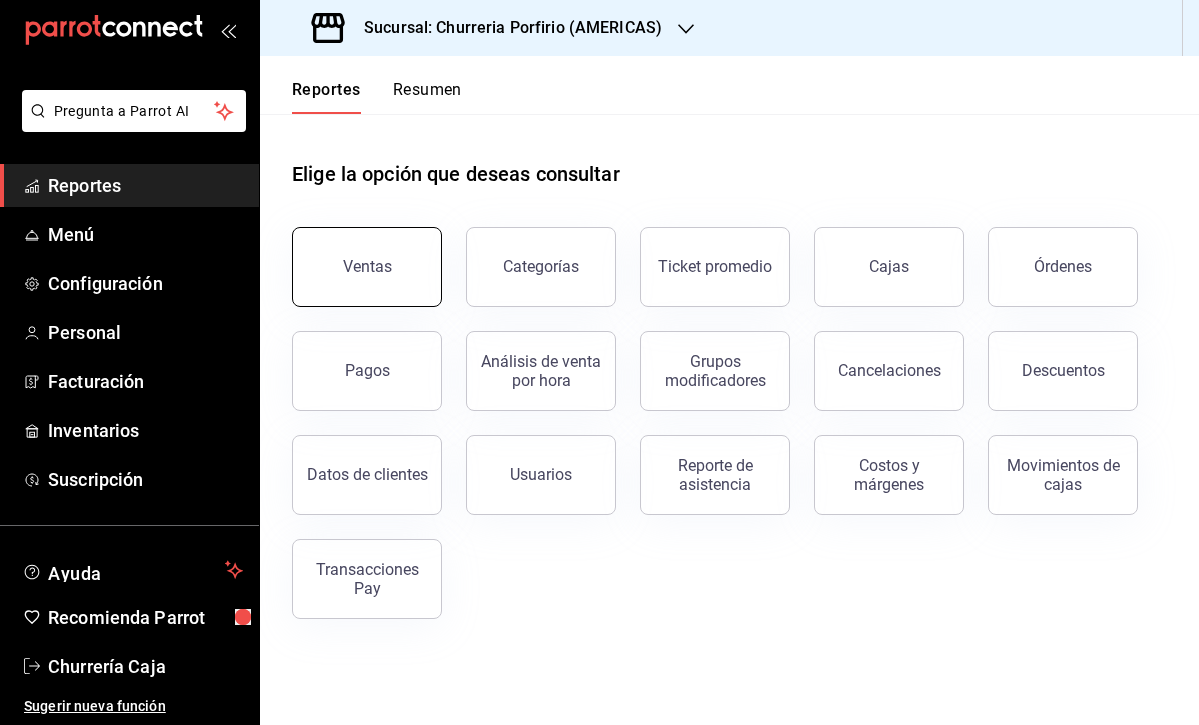 click on "Ventas" at bounding box center (367, 267) 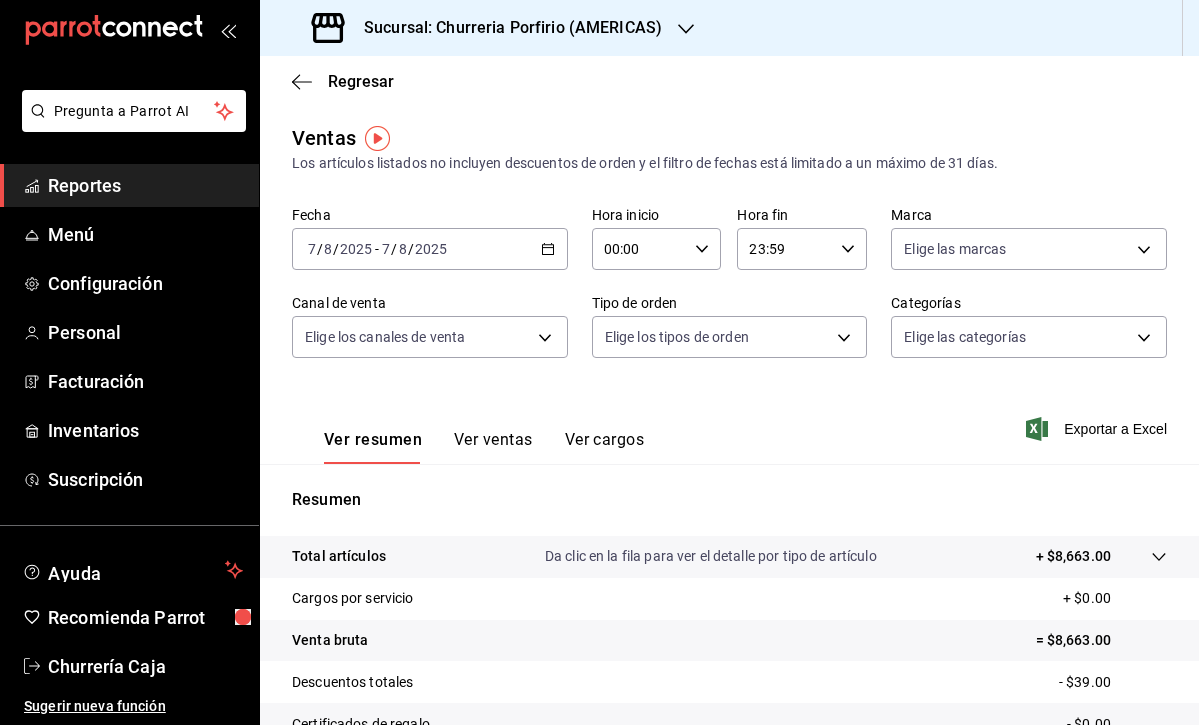 click 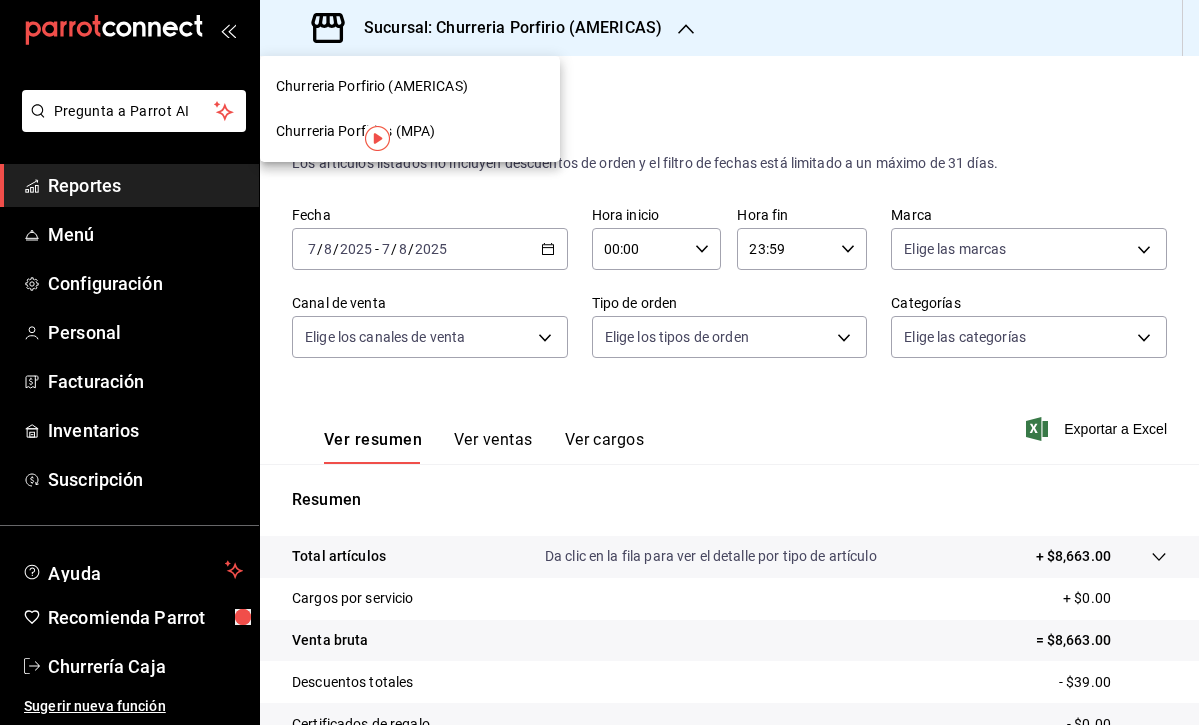 click on "Churreria Porfirios (MPA)" at bounding box center (355, 131) 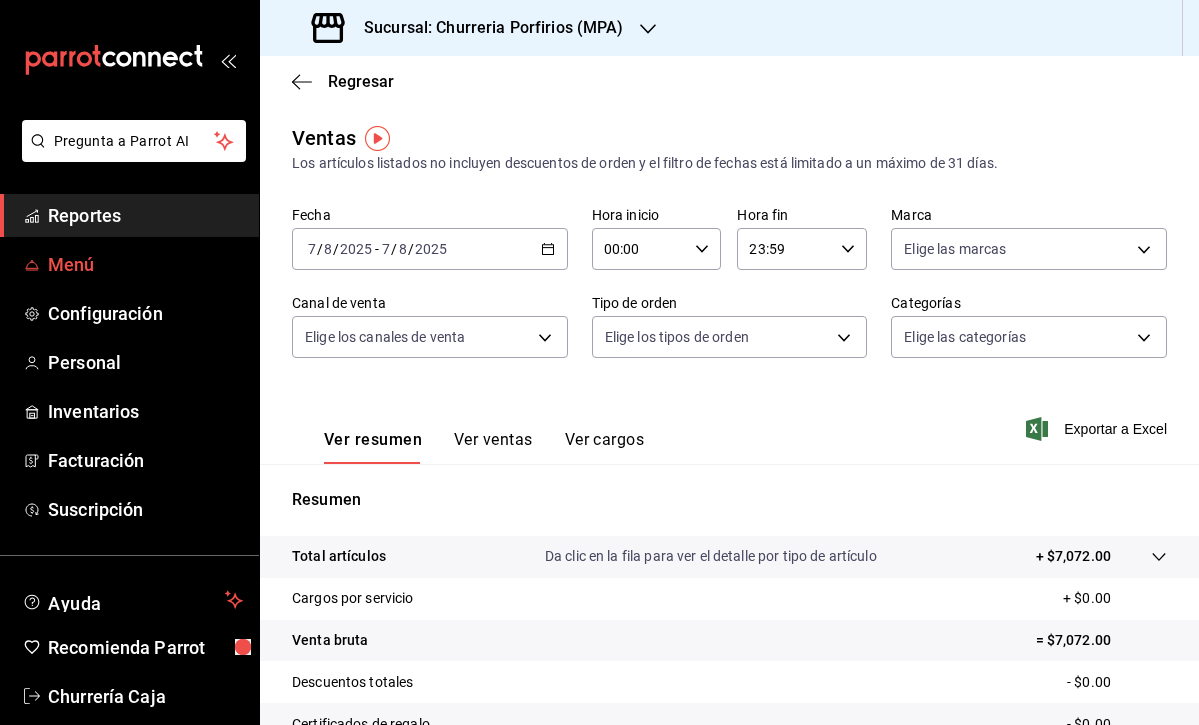 click on "Menú" at bounding box center (145, 264) 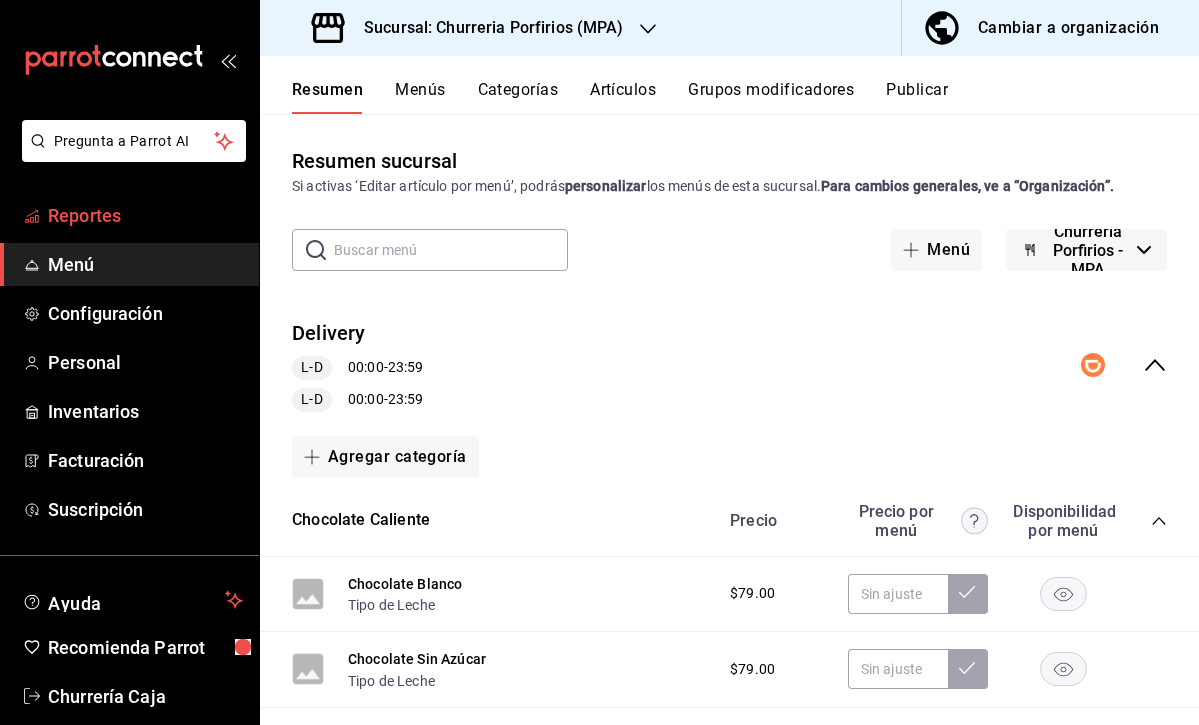 click on "Reportes" at bounding box center [145, 215] 